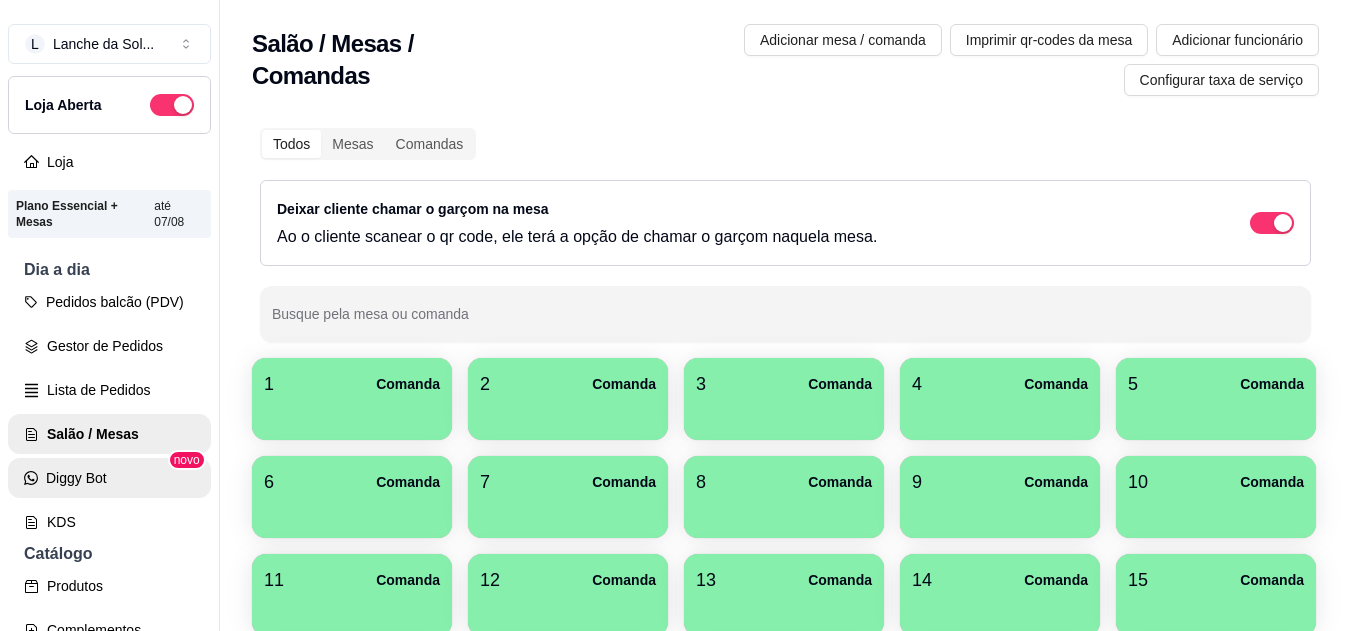 scroll, scrollTop: 0, scrollLeft: 0, axis: both 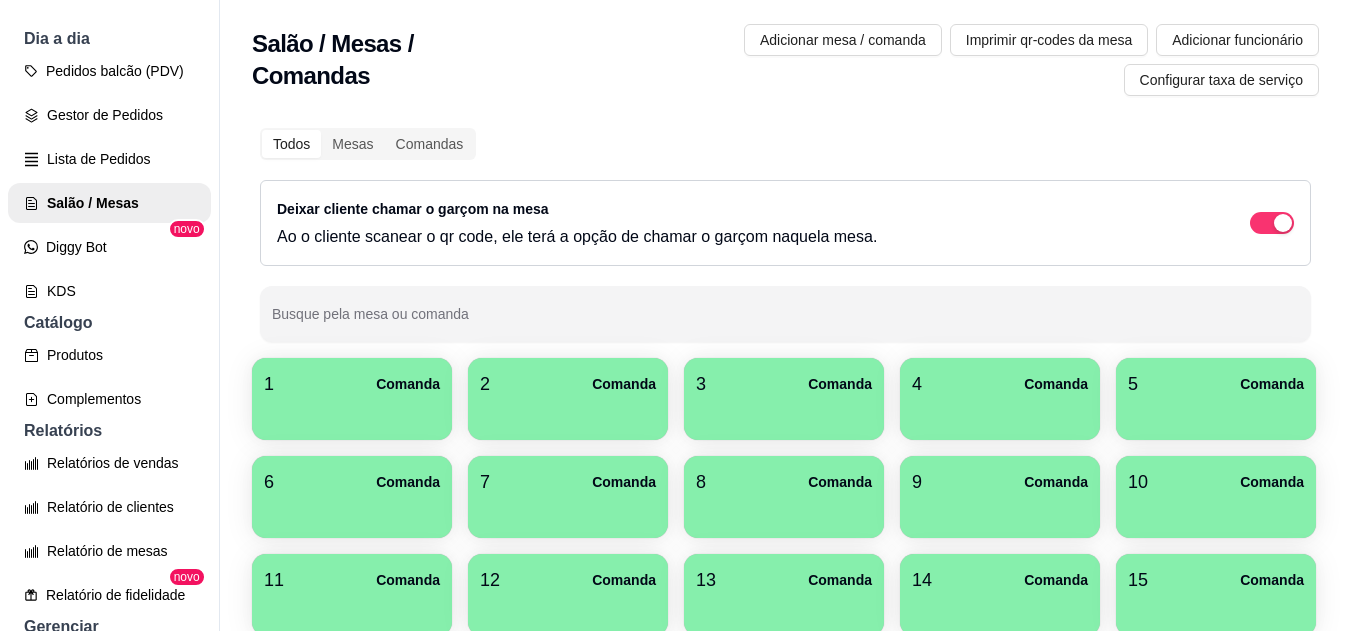 type 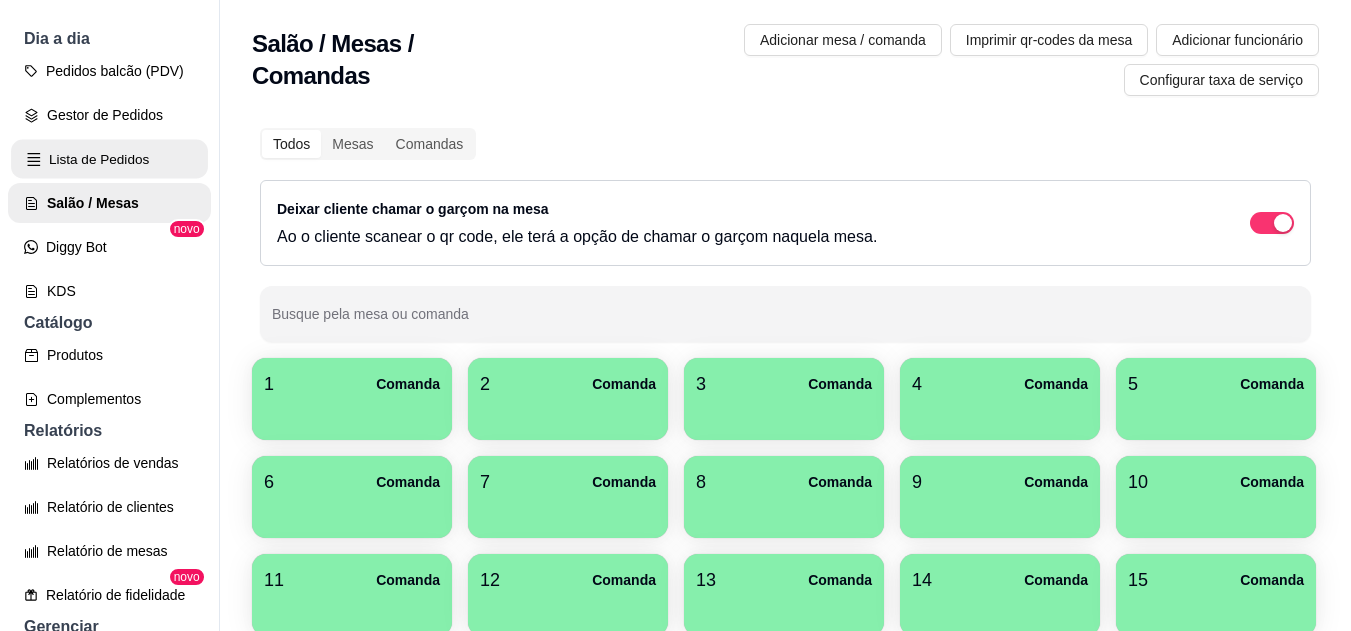 click on "Lista de Pedidos" at bounding box center [109, 159] 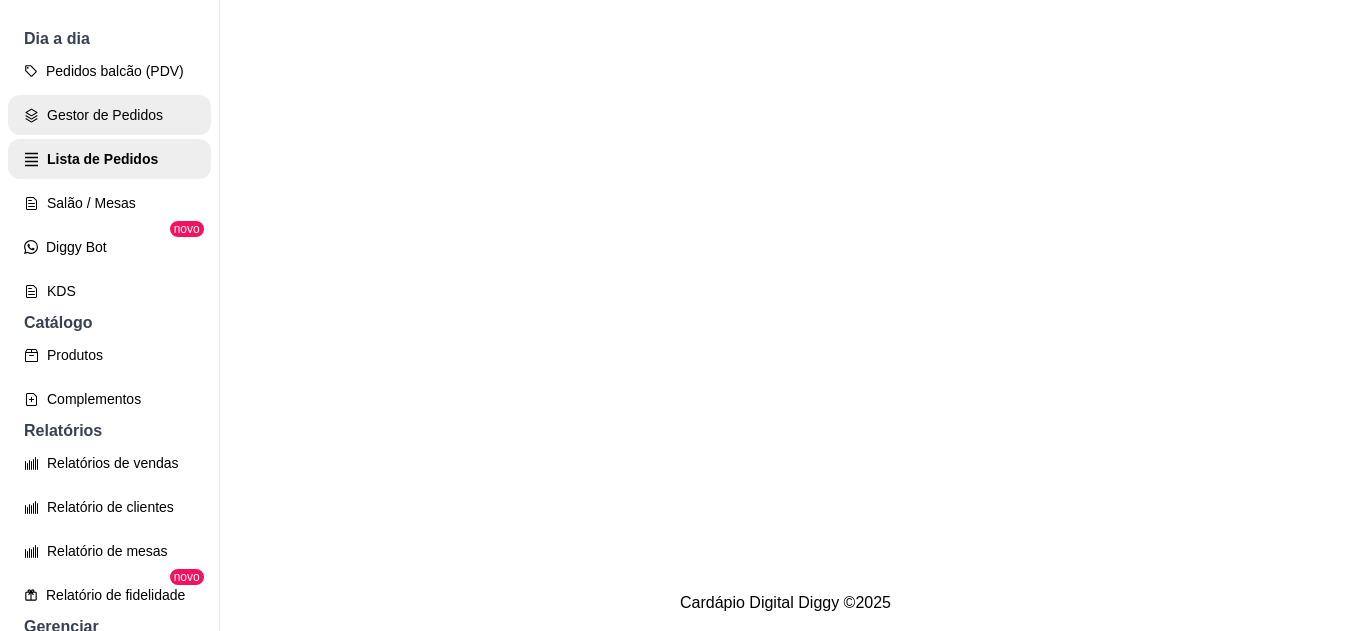click on "Gestor de Pedidos" at bounding box center [109, 115] 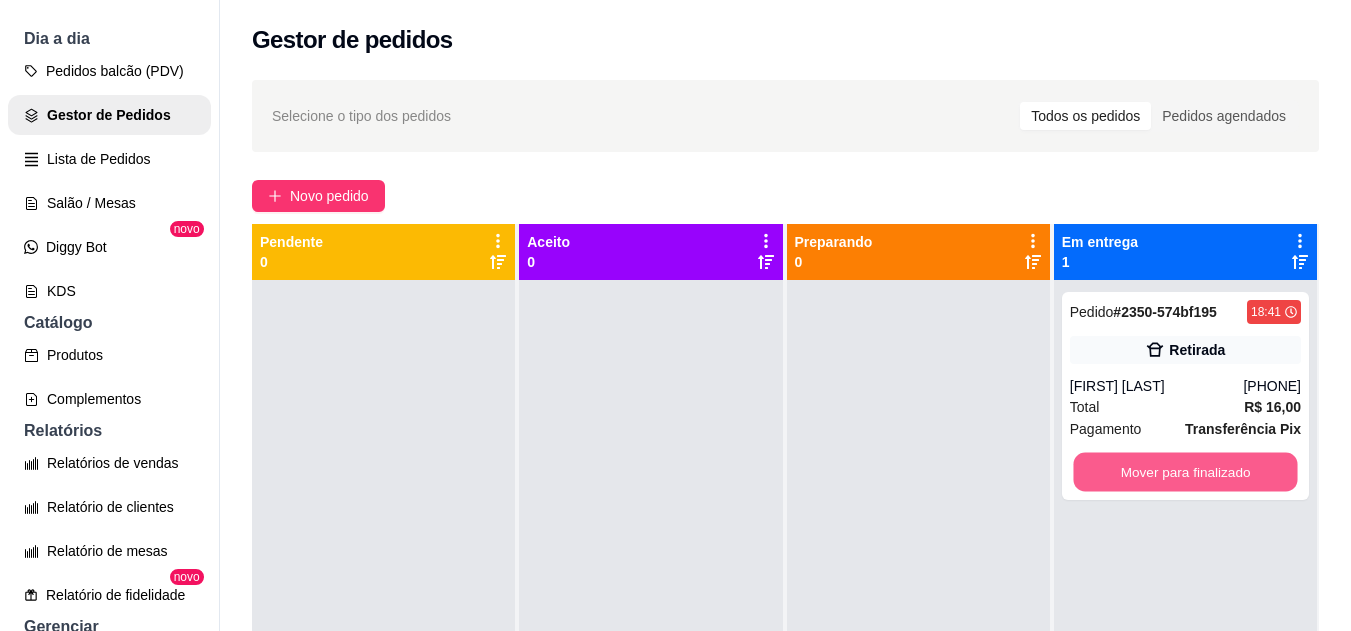 click on "Mover para finalizado" at bounding box center [1185, 472] 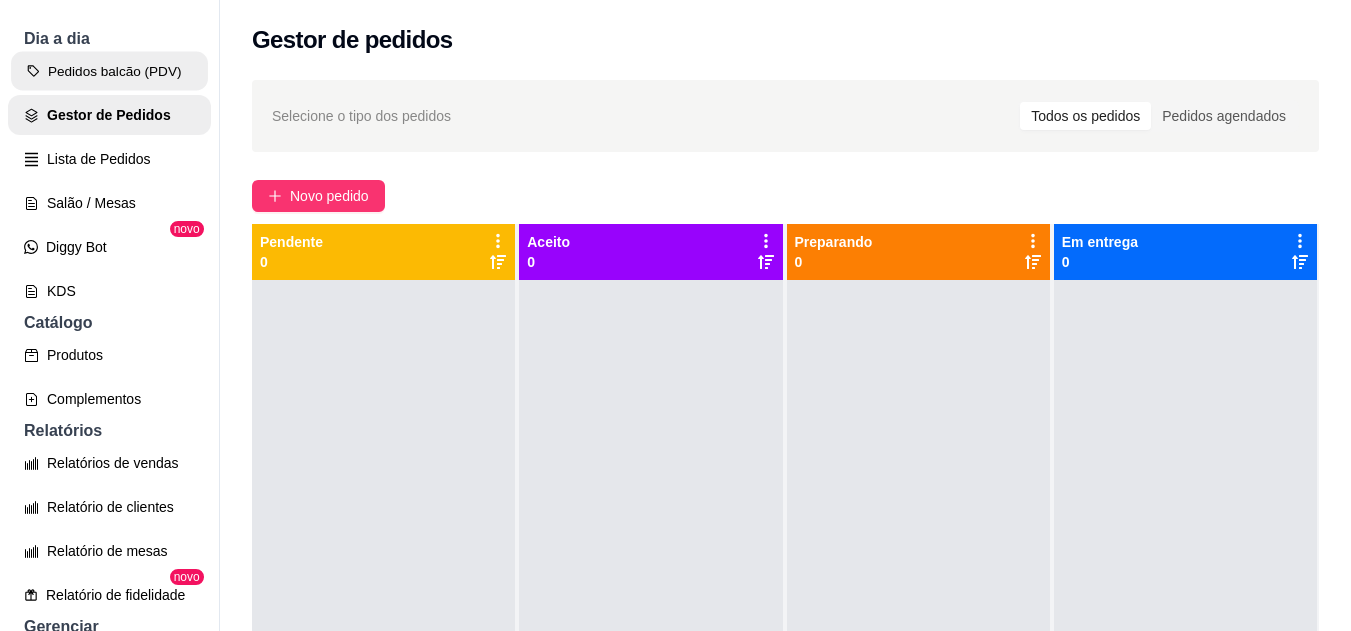 click on "Pedidos balcão (PDV)" at bounding box center (109, 71) 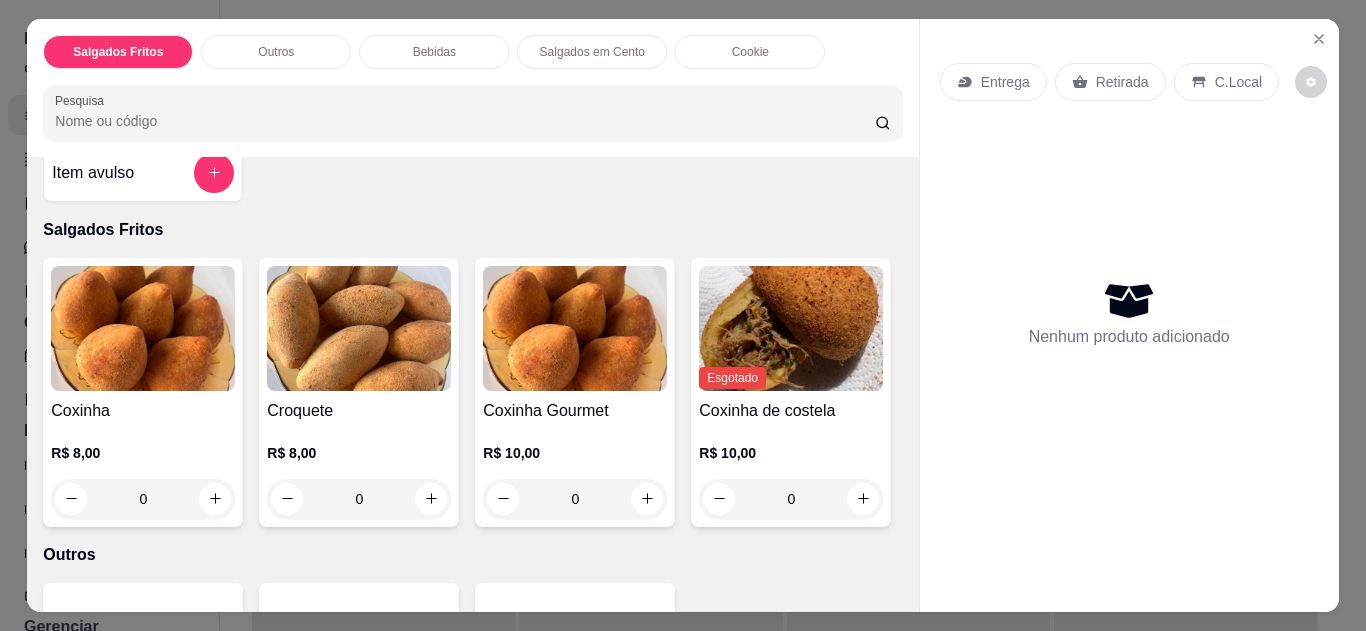 scroll, scrollTop: 34, scrollLeft: 0, axis: vertical 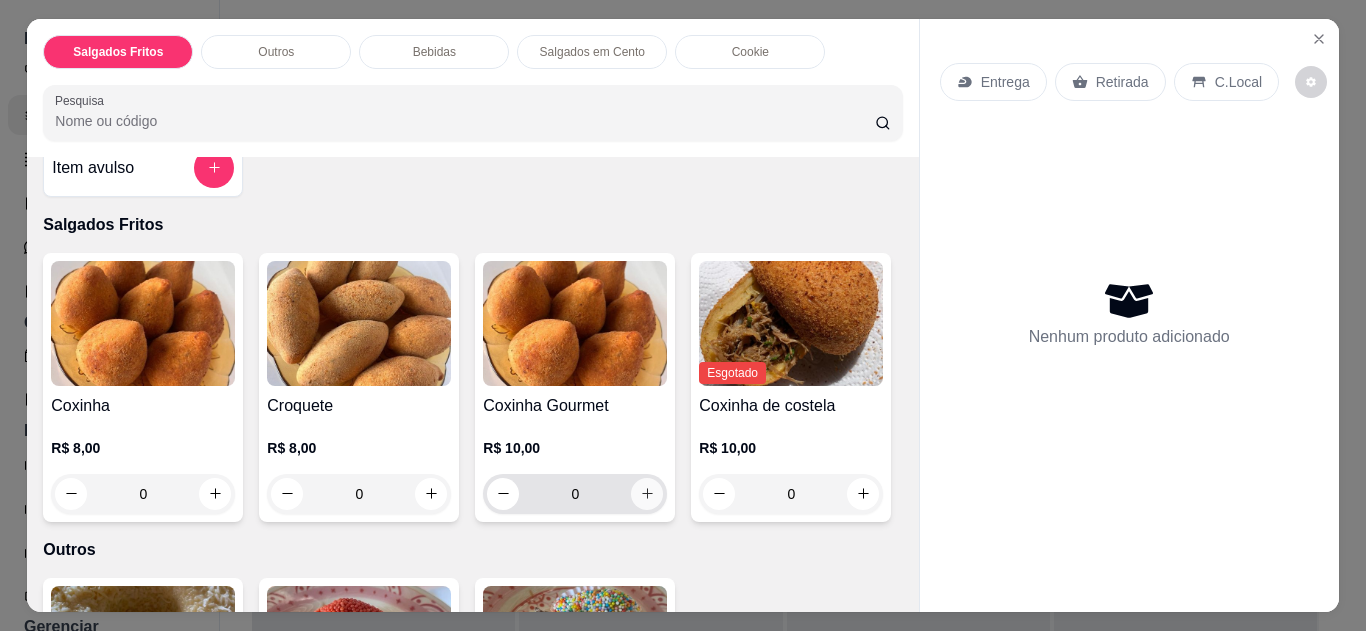 click 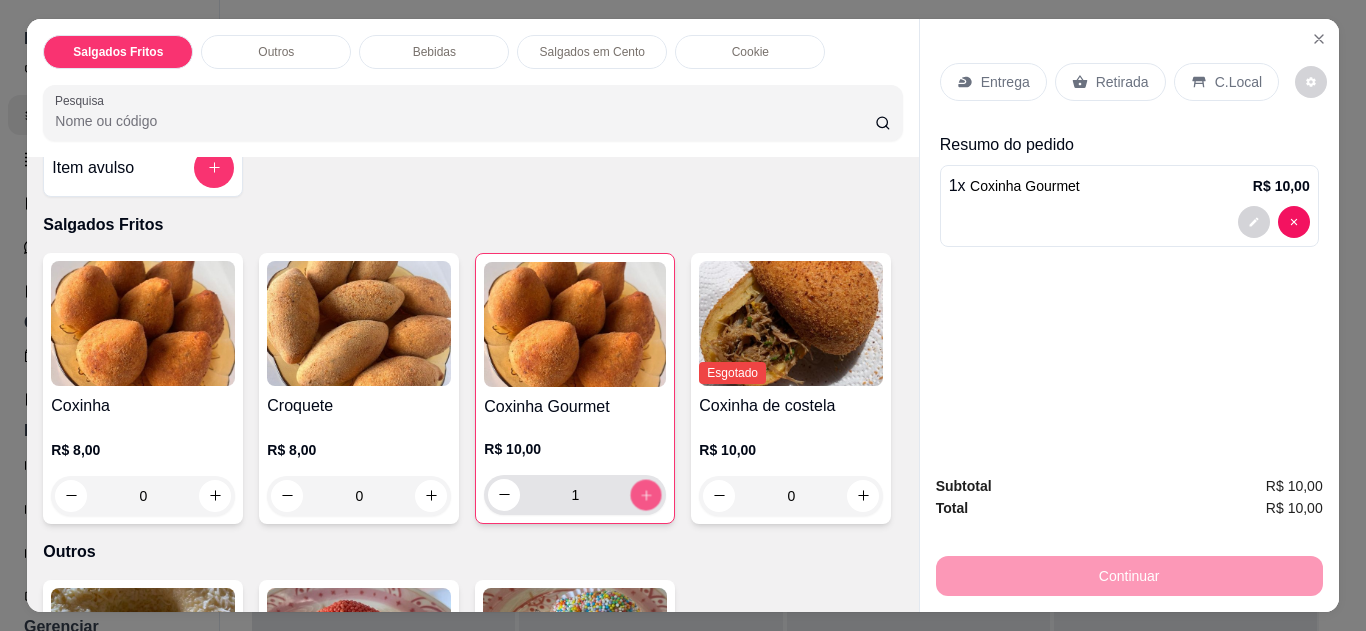 click 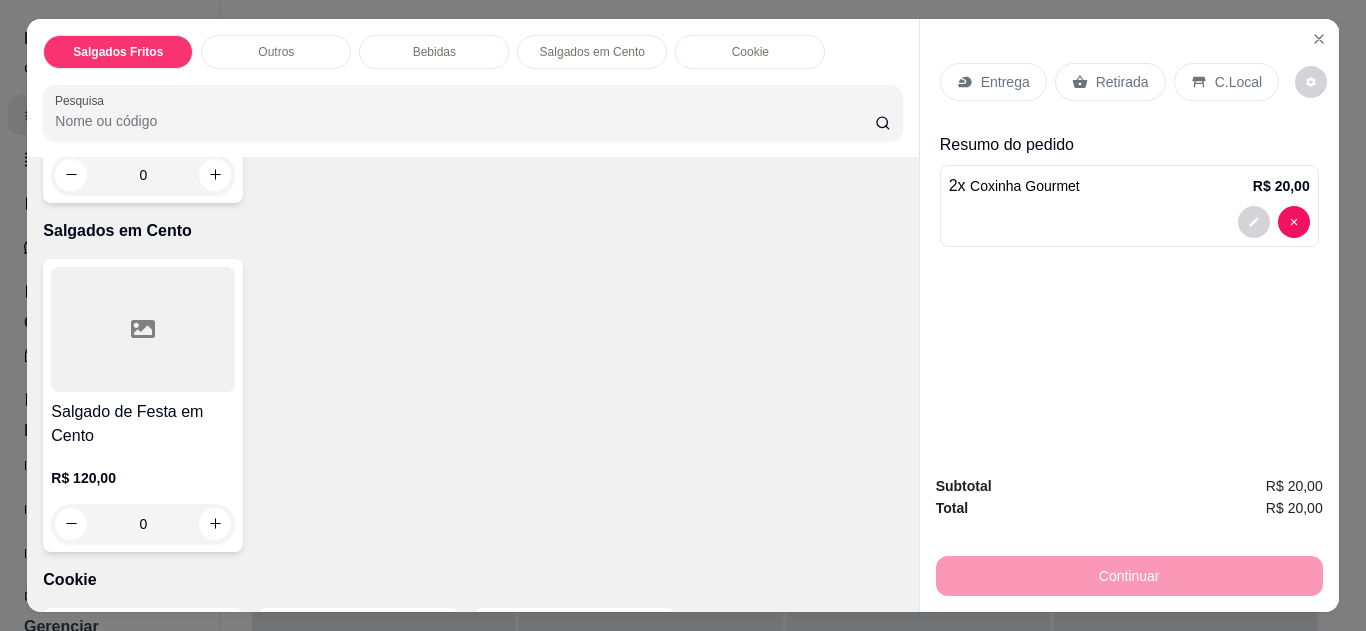 scroll, scrollTop: 1146, scrollLeft: 0, axis: vertical 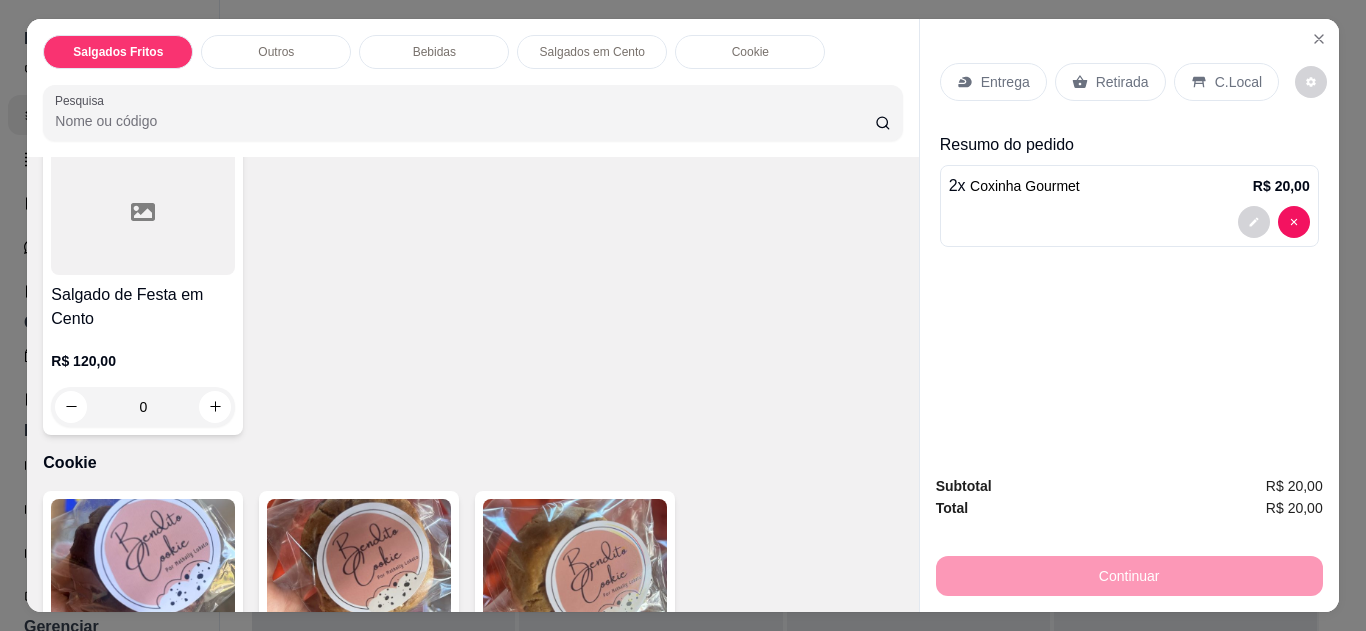 click at bounding box center (215, 58) 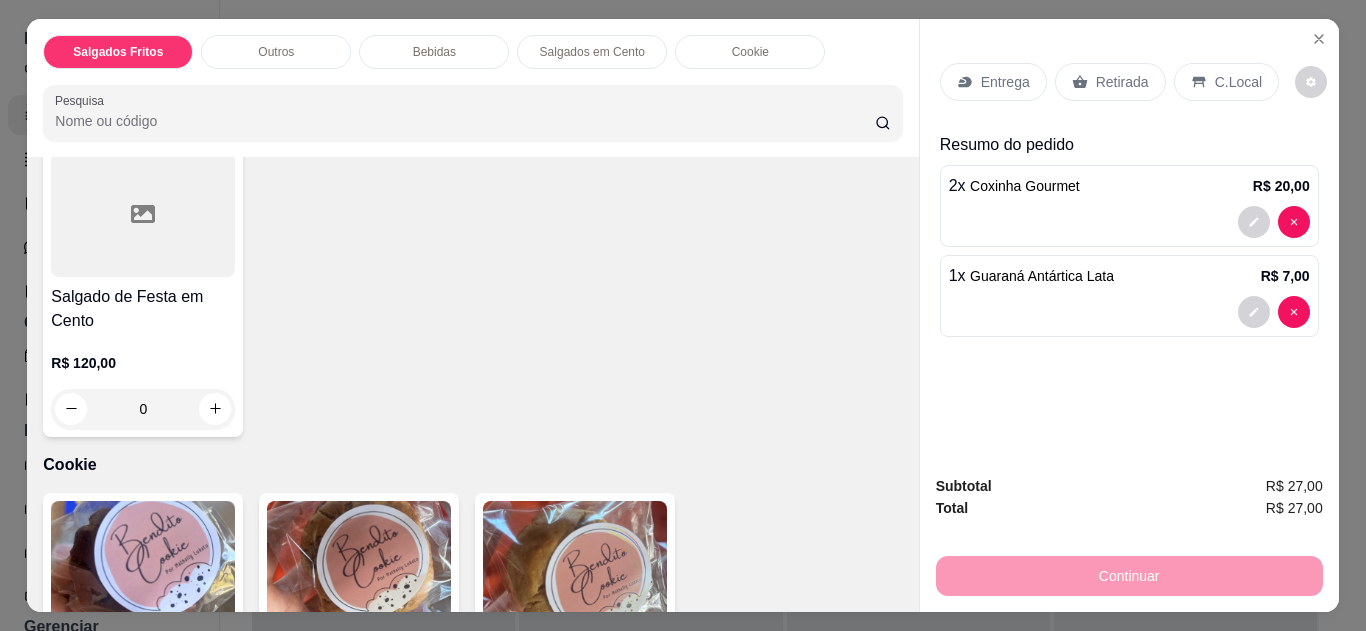scroll, scrollTop: 1147, scrollLeft: 0, axis: vertical 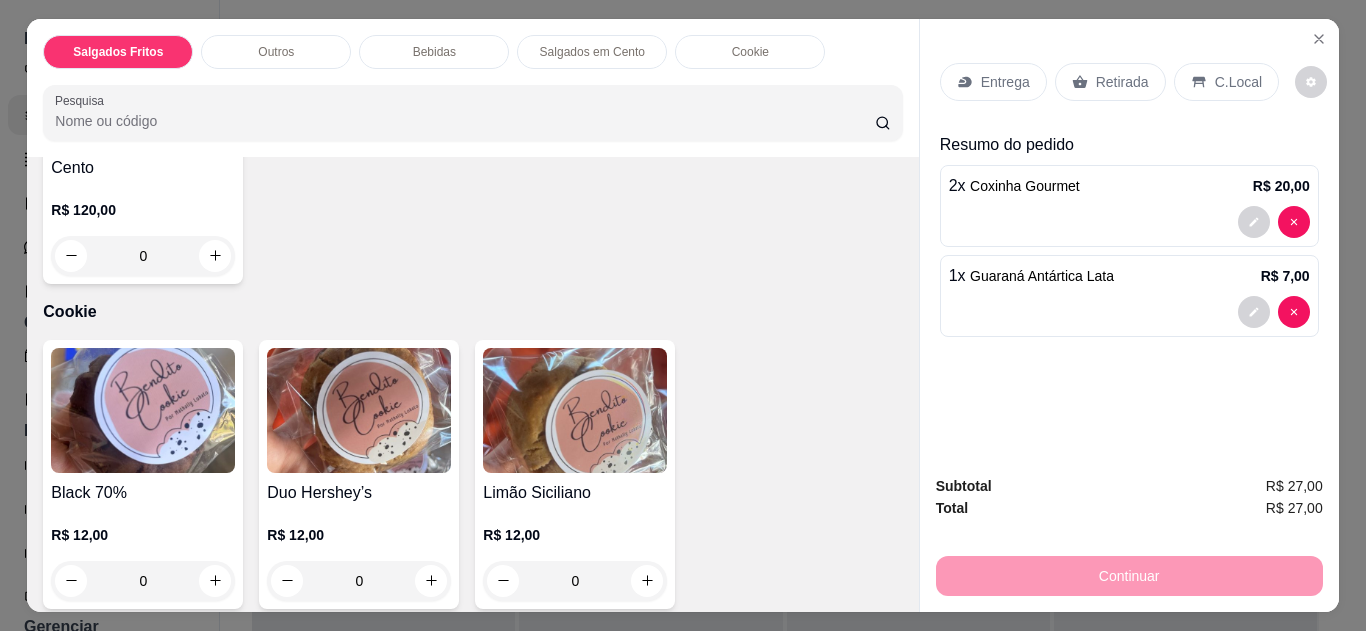 click 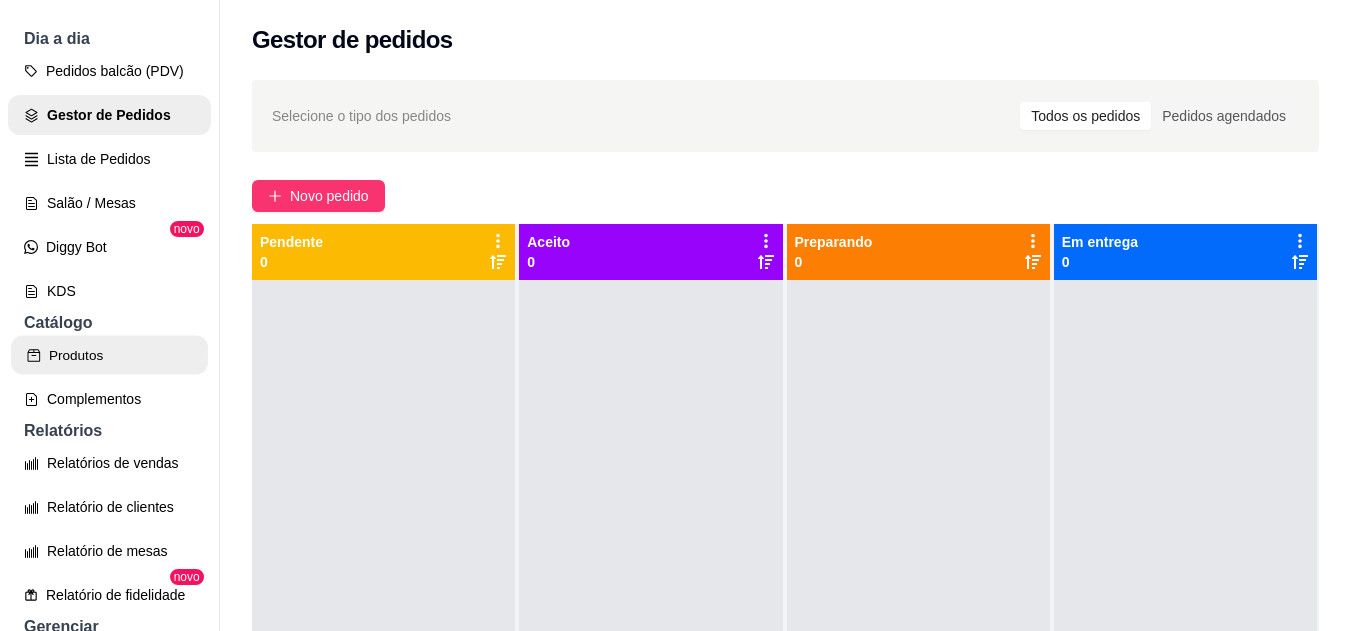 click on "Produtos" at bounding box center (109, 355) 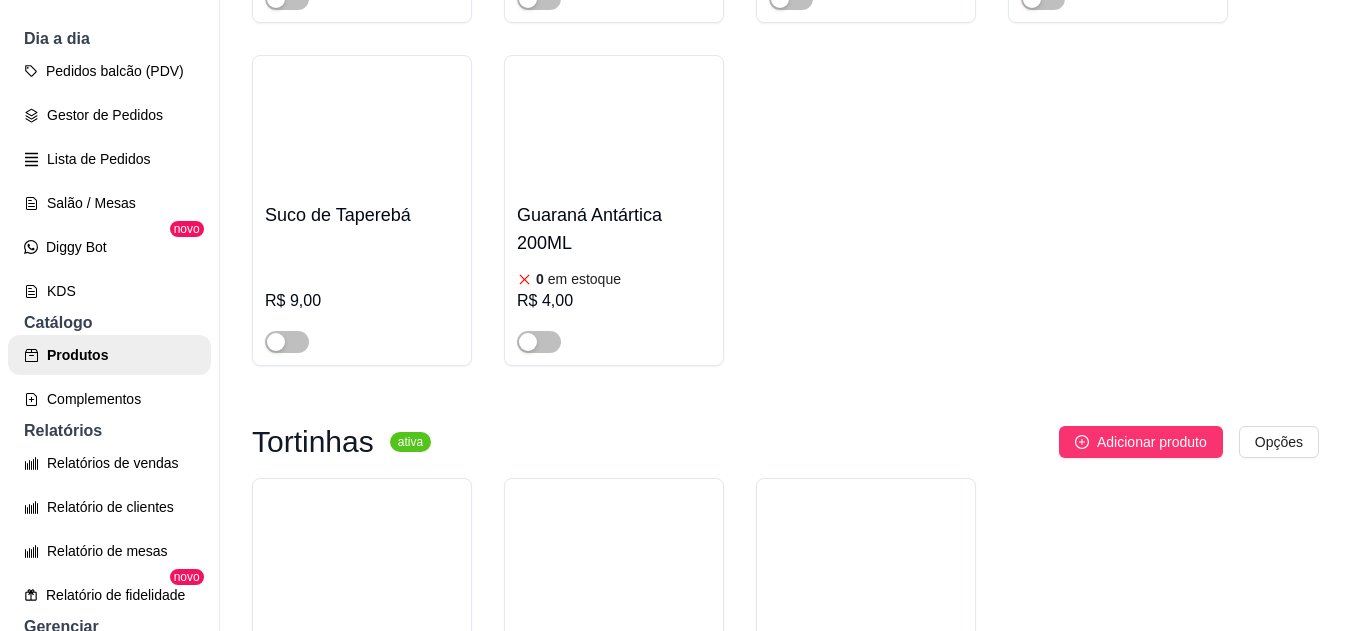 scroll, scrollTop: 6147, scrollLeft: 0, axis: vertical 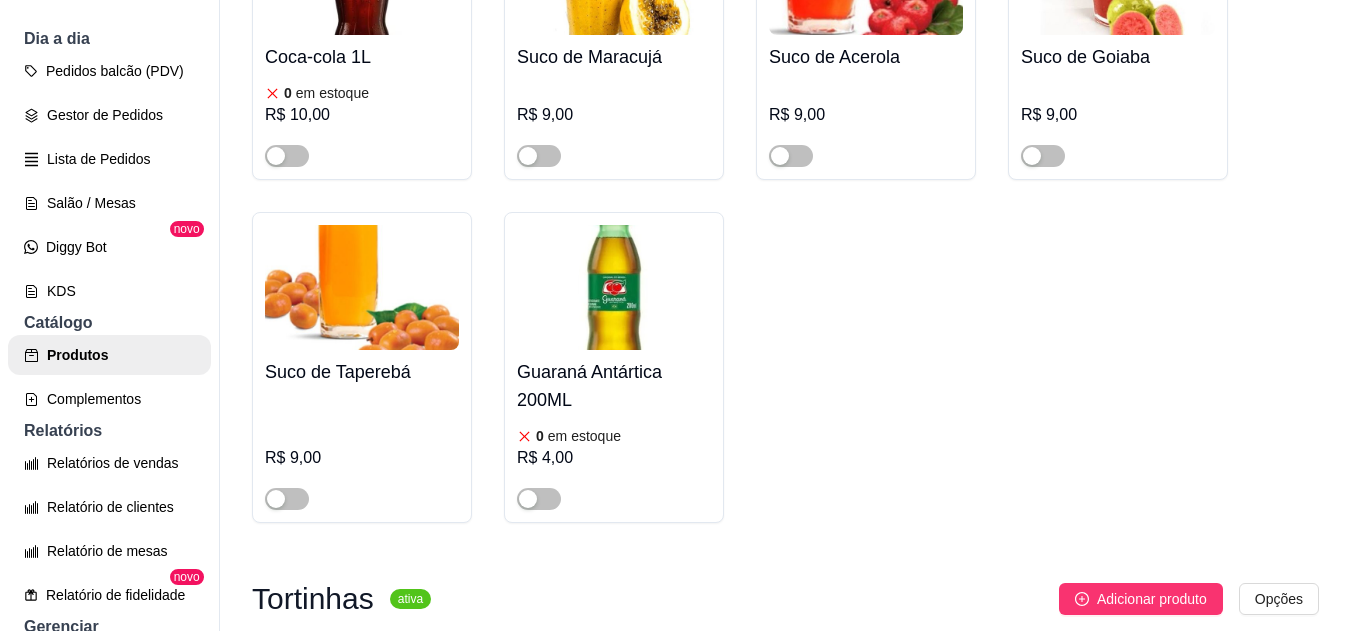 click at bounding box center (276, 499) 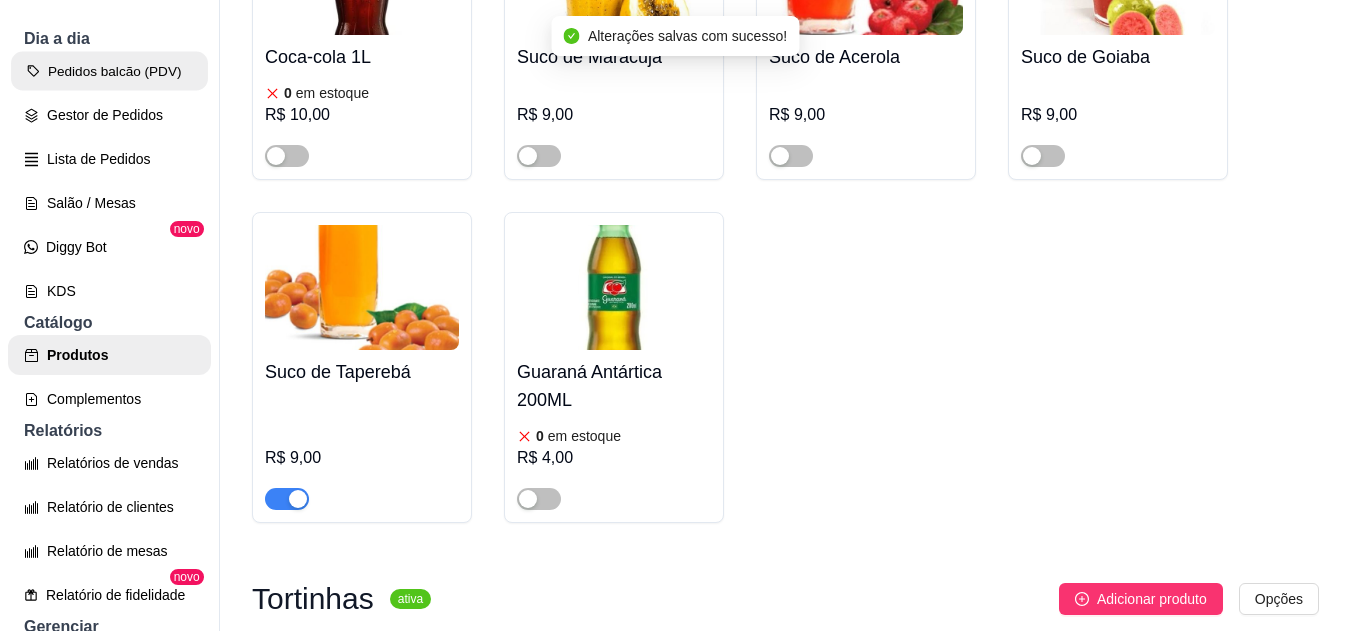 click on "Pedidos balcão (PDV)" at bounding box center (109, 71) 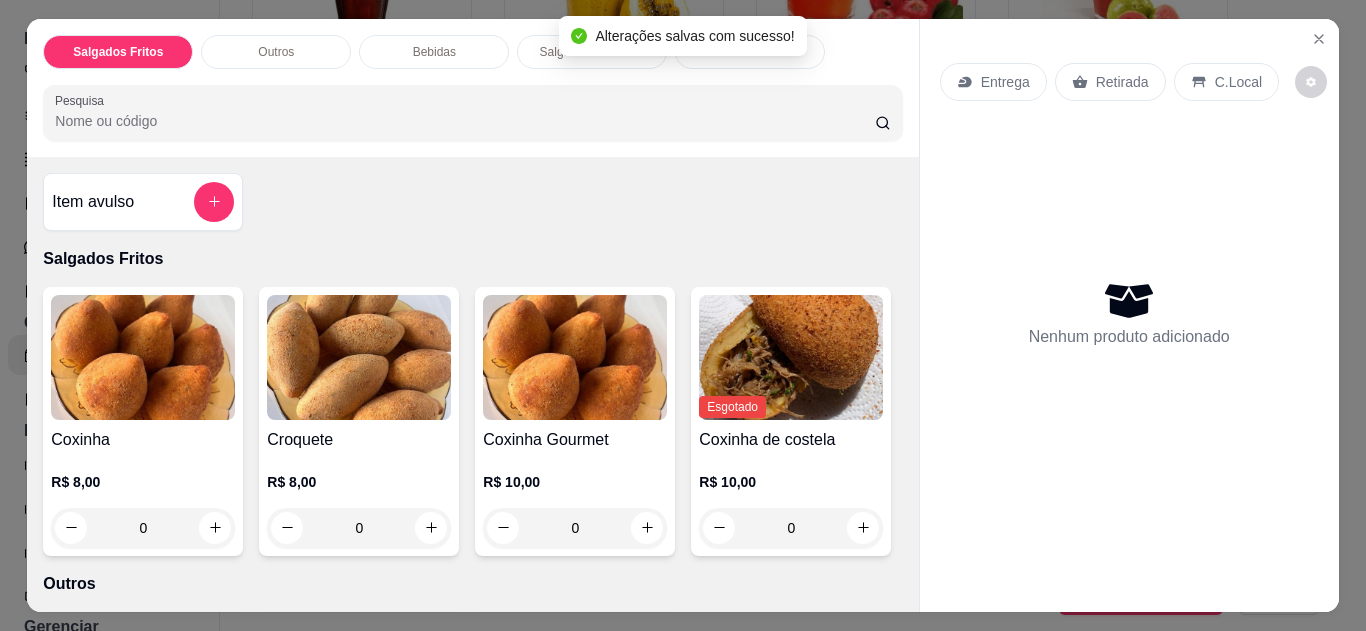 click at bounding box center (1319, 39) 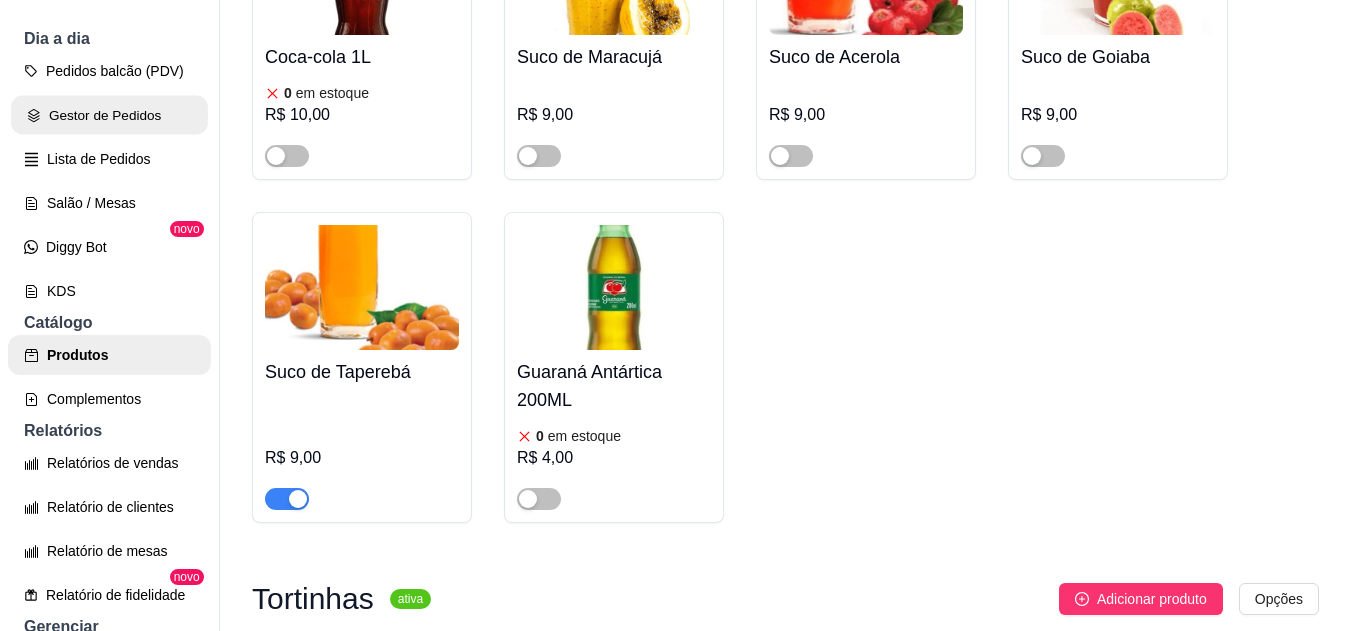click on "Gestor de Pedidos" at bounding box center (109, 115) 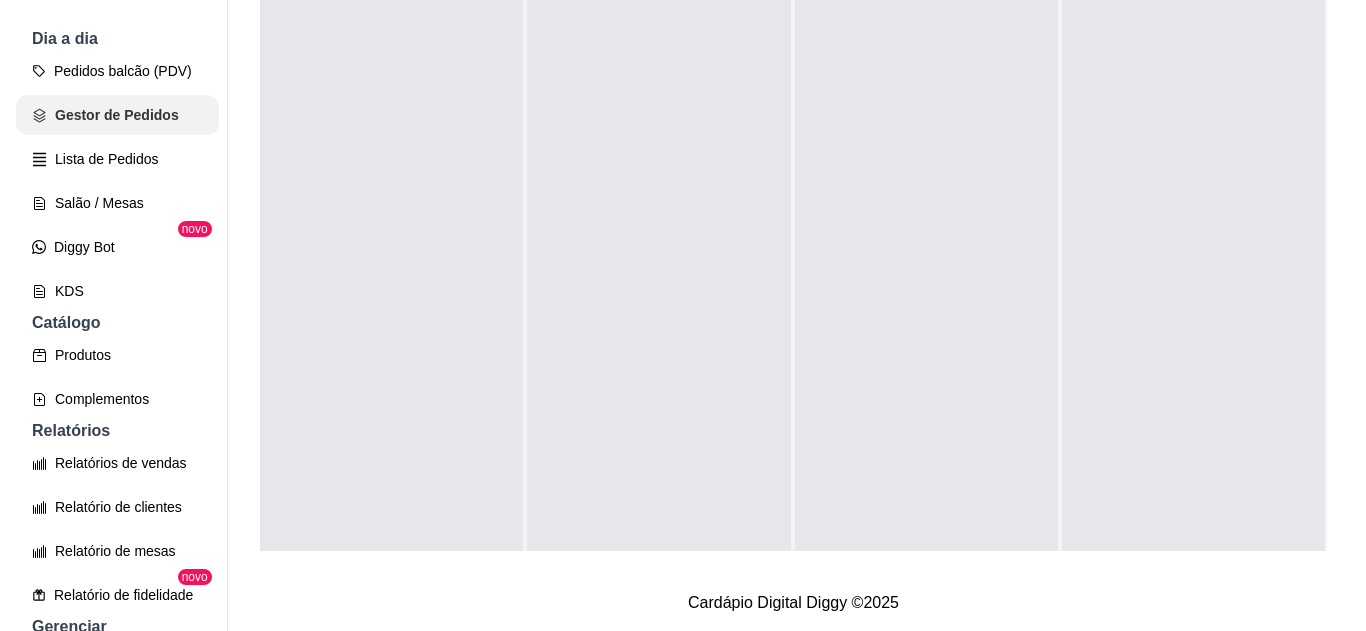 scroll, scrollTop: 0, scrollLeft: 0, axis: both 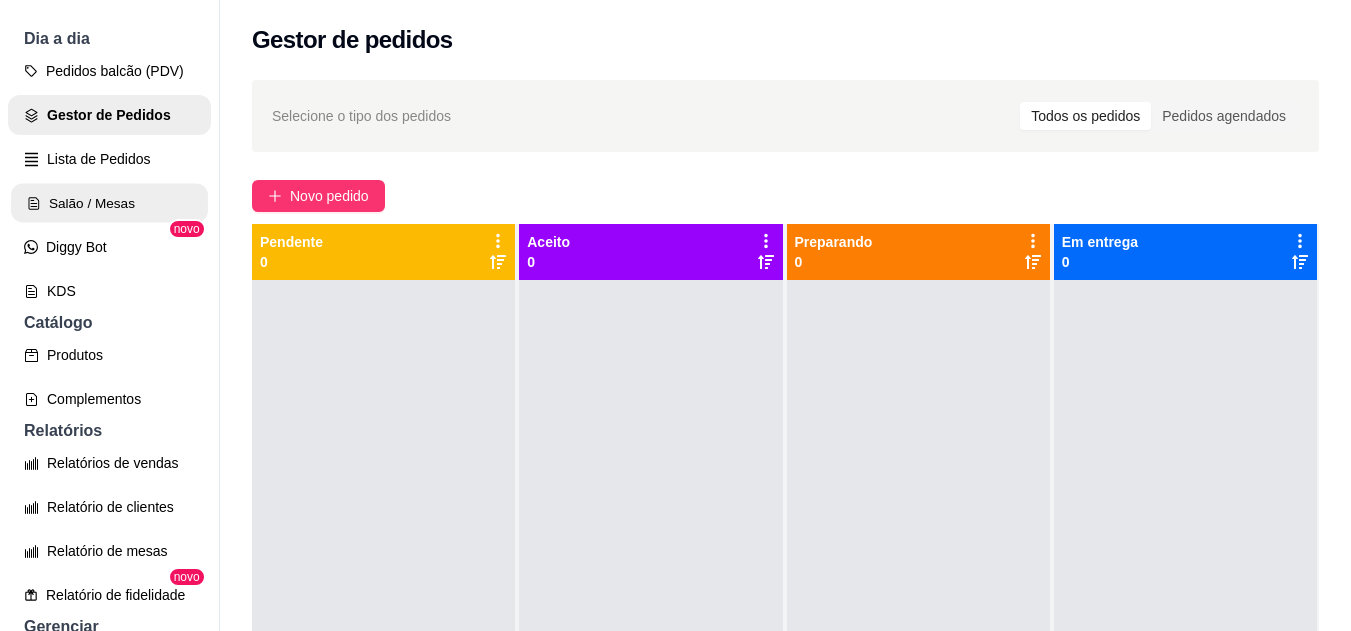 click on "Salão / Mesas" at bounding box center (109, 203) 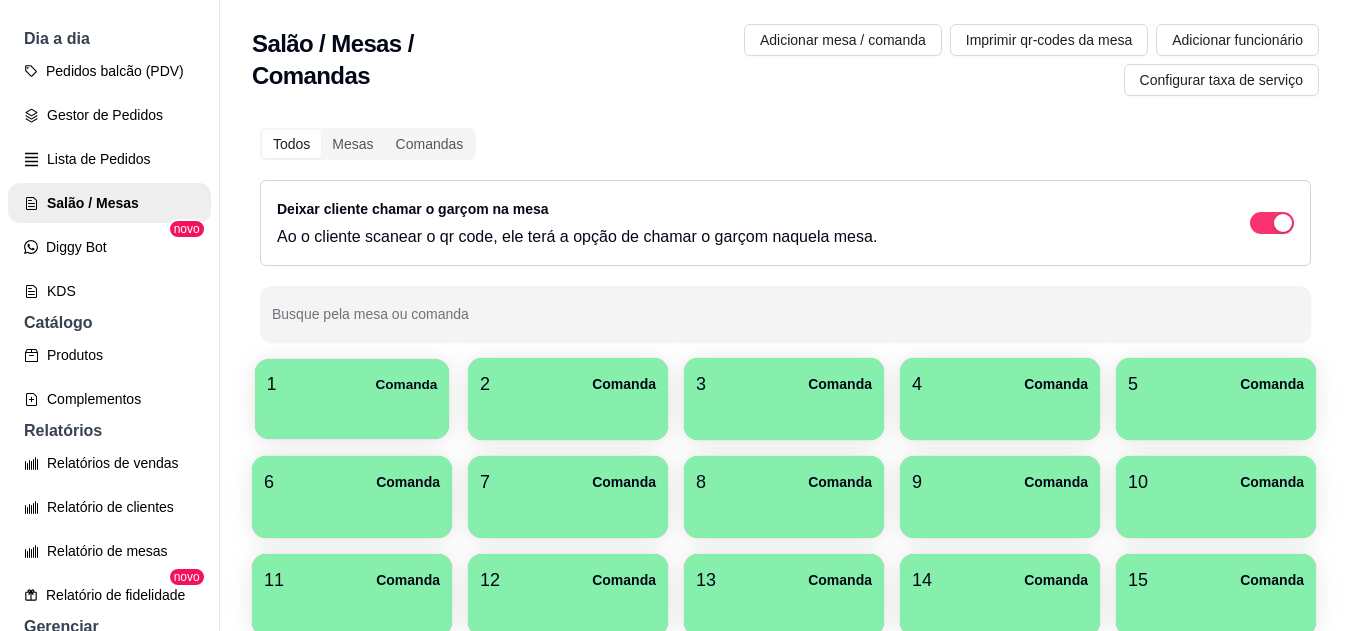 click at bounding box center (352, 412) 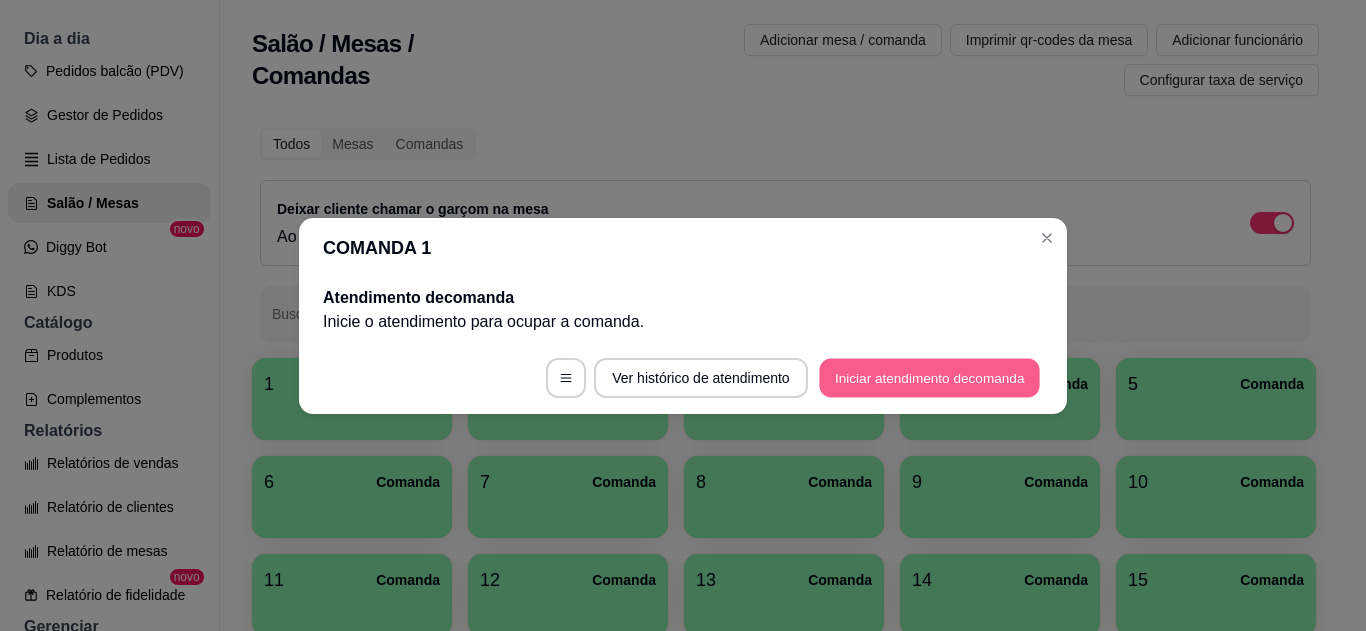 click on "Iniciar atendimento de  comanda" at bounding box center (929, 377) 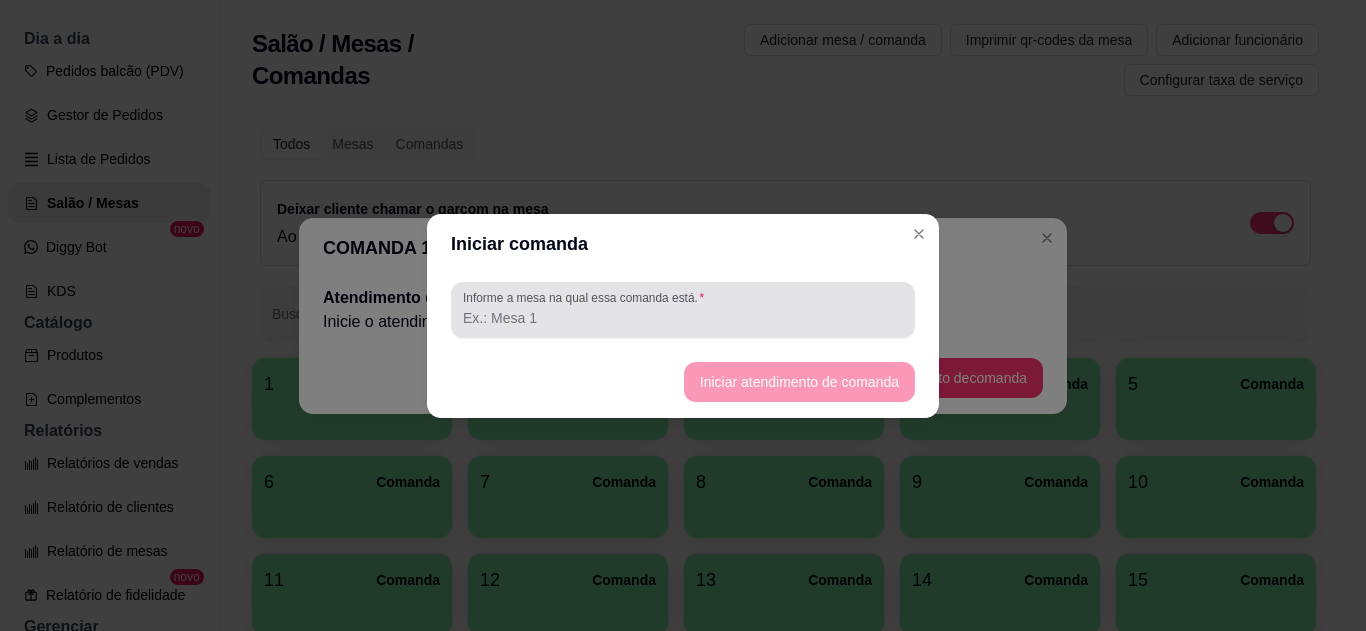 click at bounding box center [683, 310] 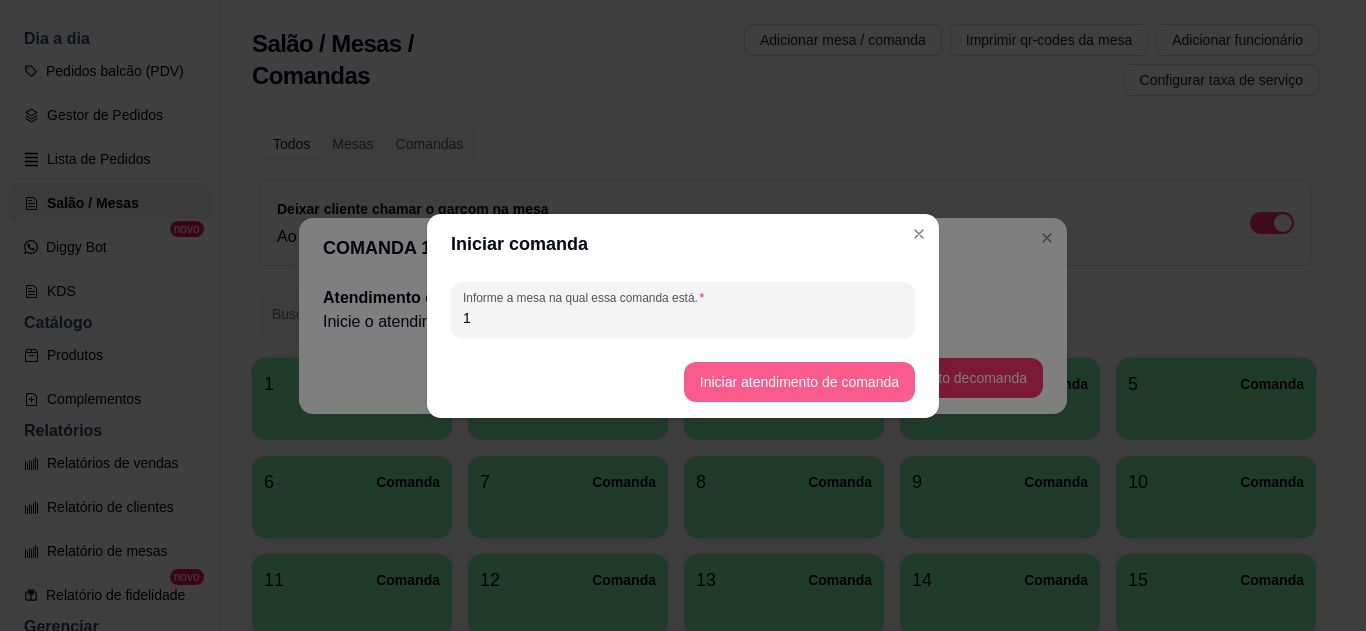 type on "1" 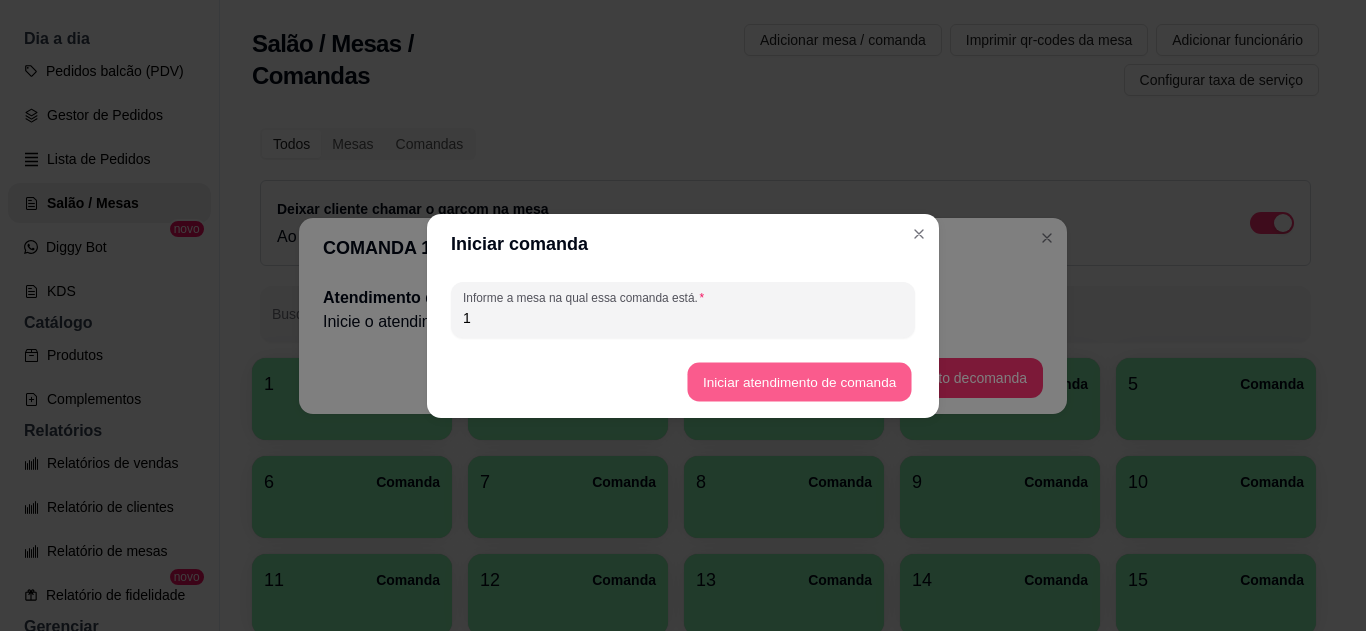 click on "Iniciar atendimento de comanda" at bounding box center [799, 381] 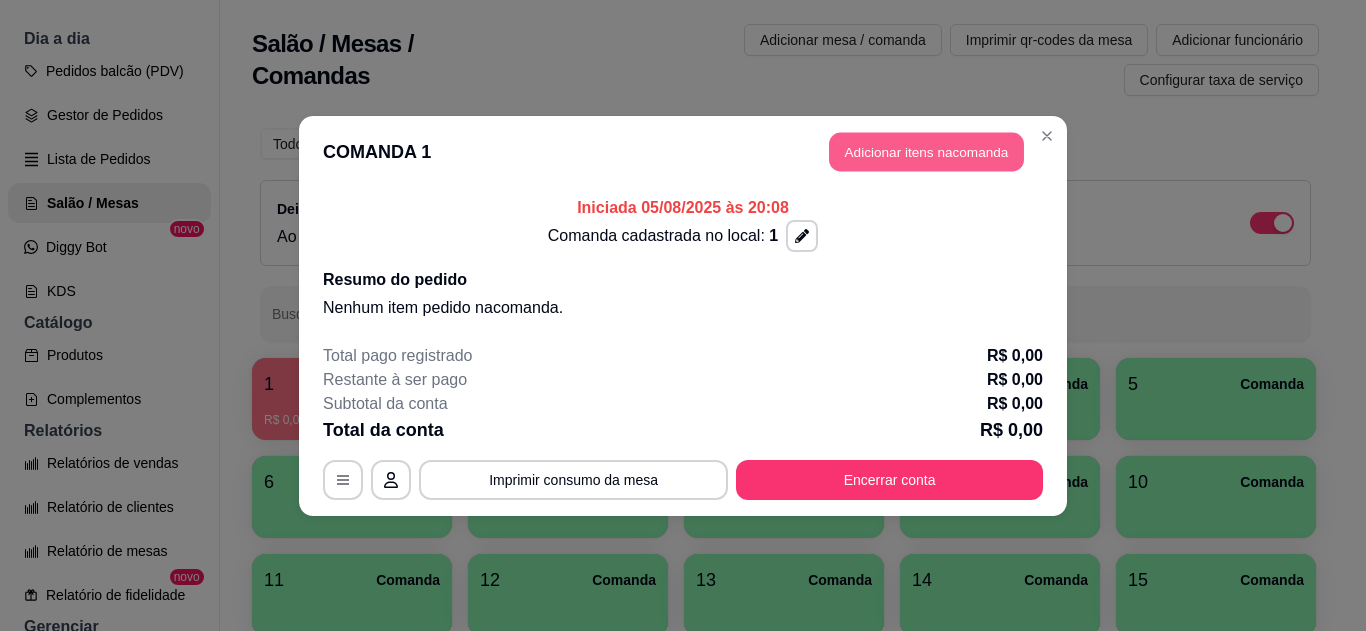 click on "Adicionar itens na  comanda" at bounding box center [926, 151] 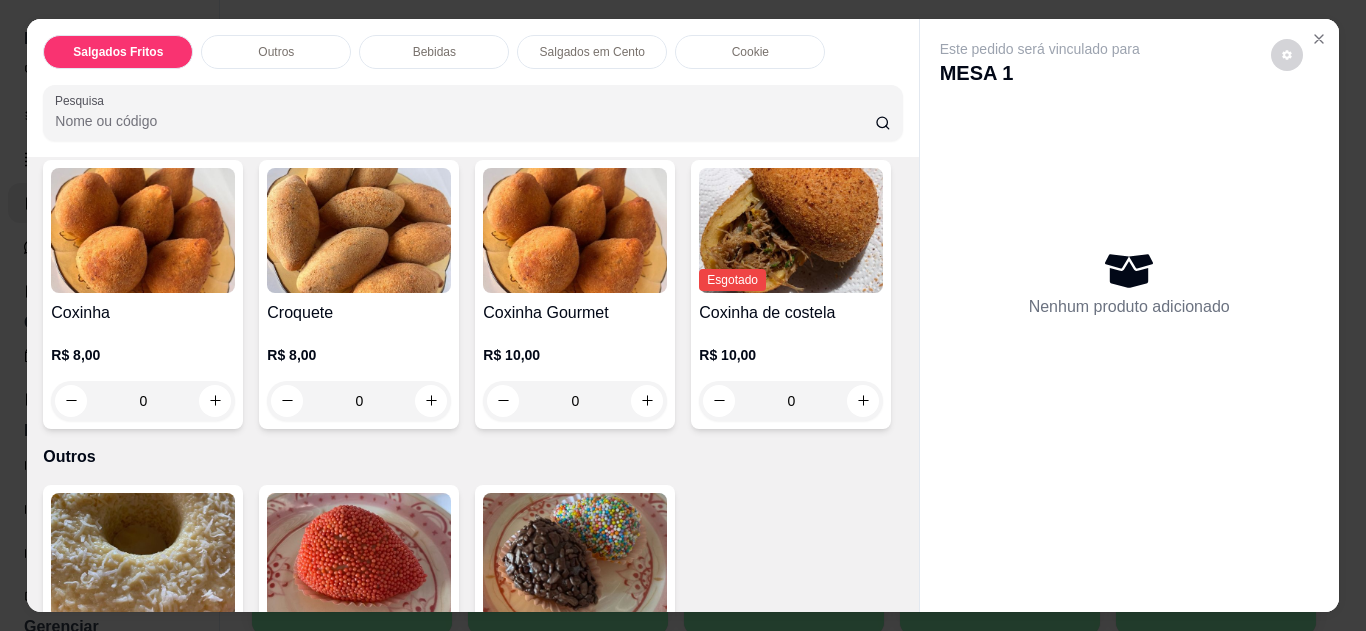 scroll, scrollTop: 131, scrollLeft: 0, axis: vertical 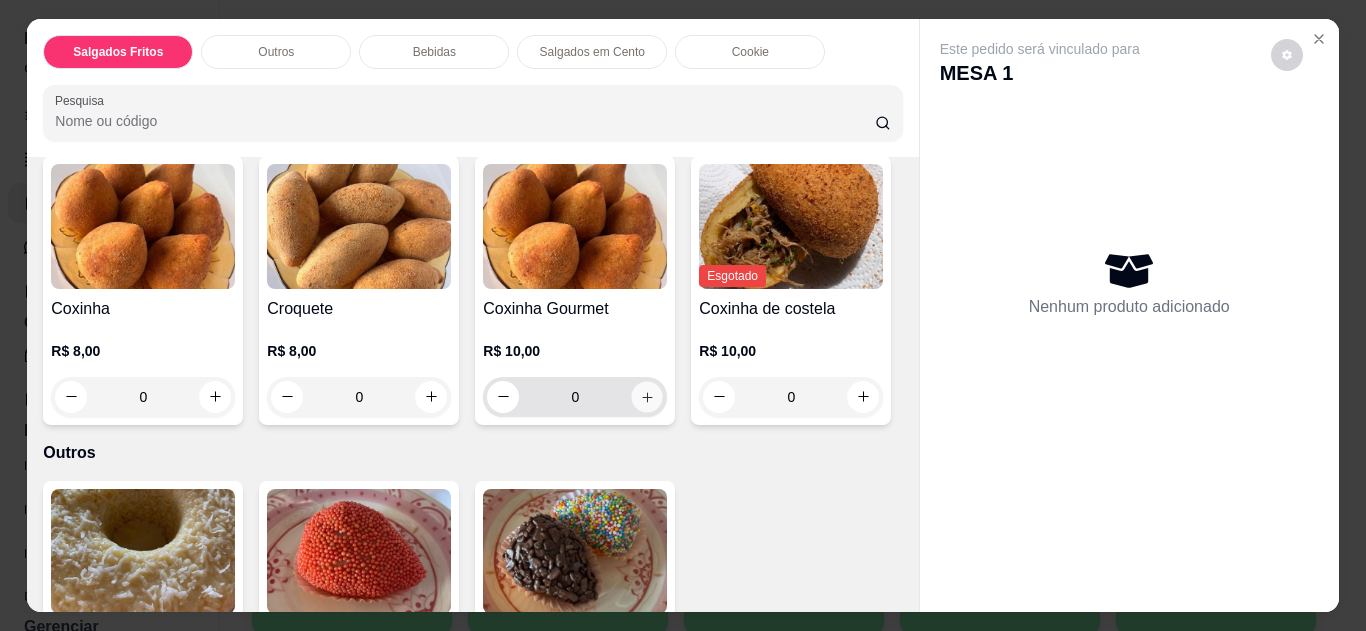 click at bounding box center [647, 396] 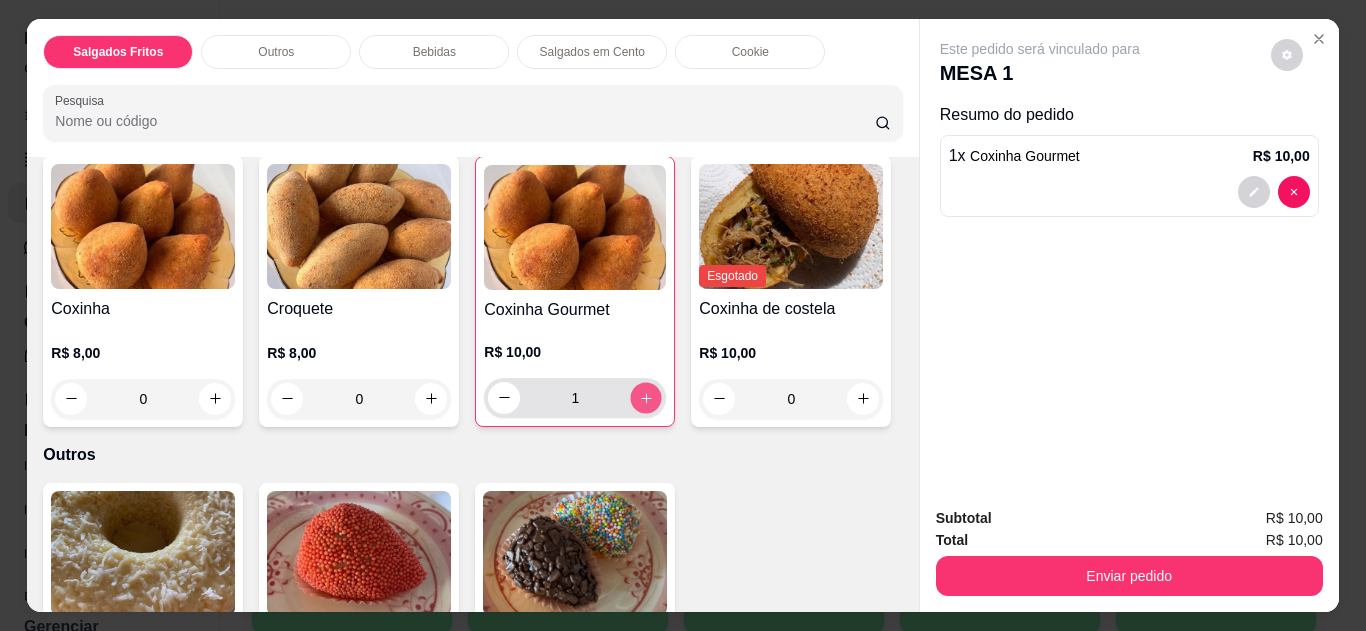 click at bounding box center (646, 397) 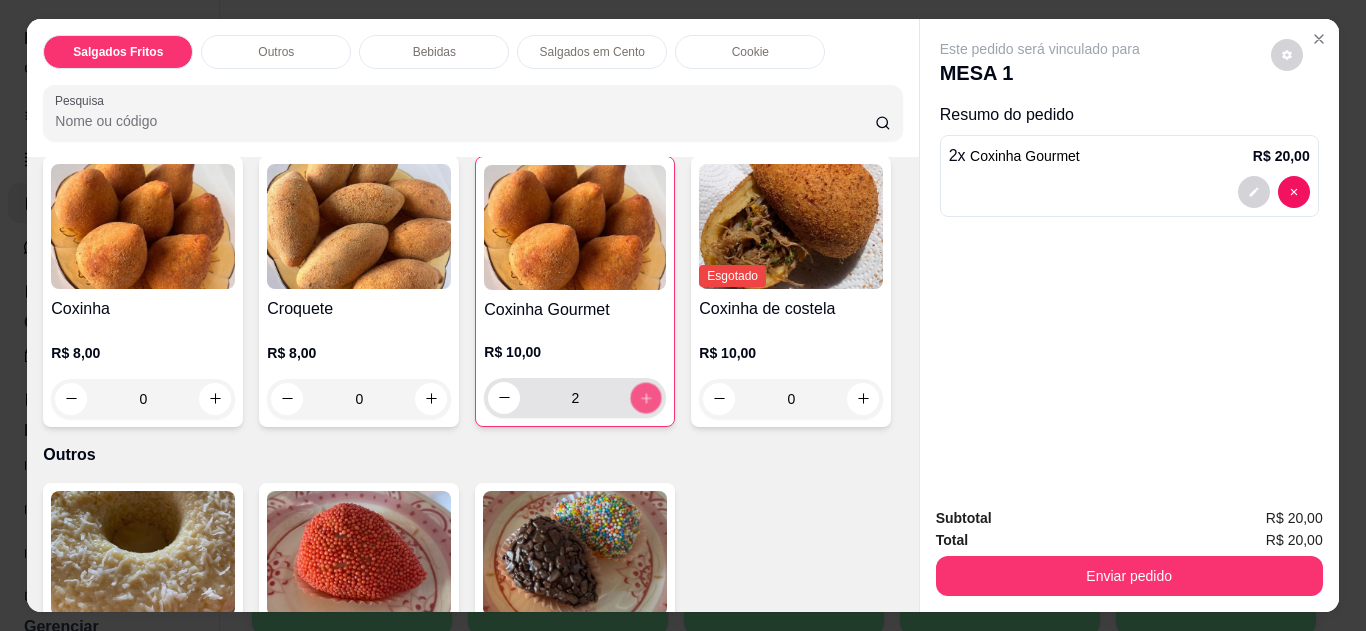 click 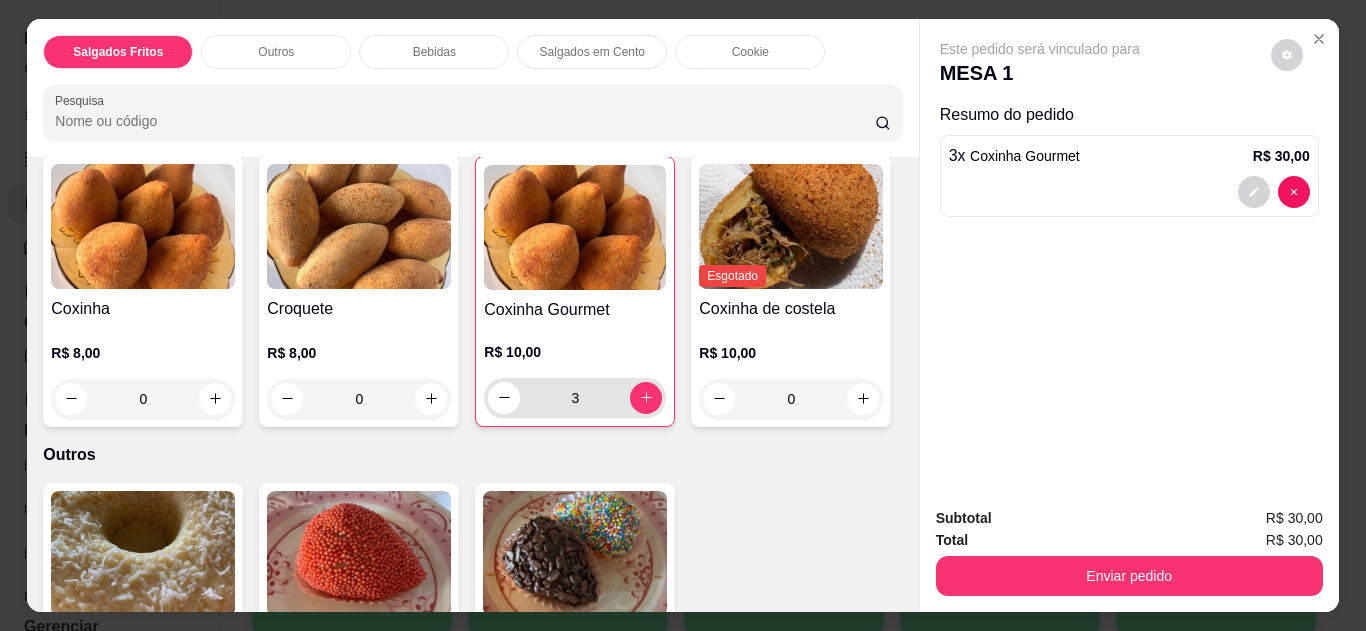 click on "3" at bounding box center (575, 398) 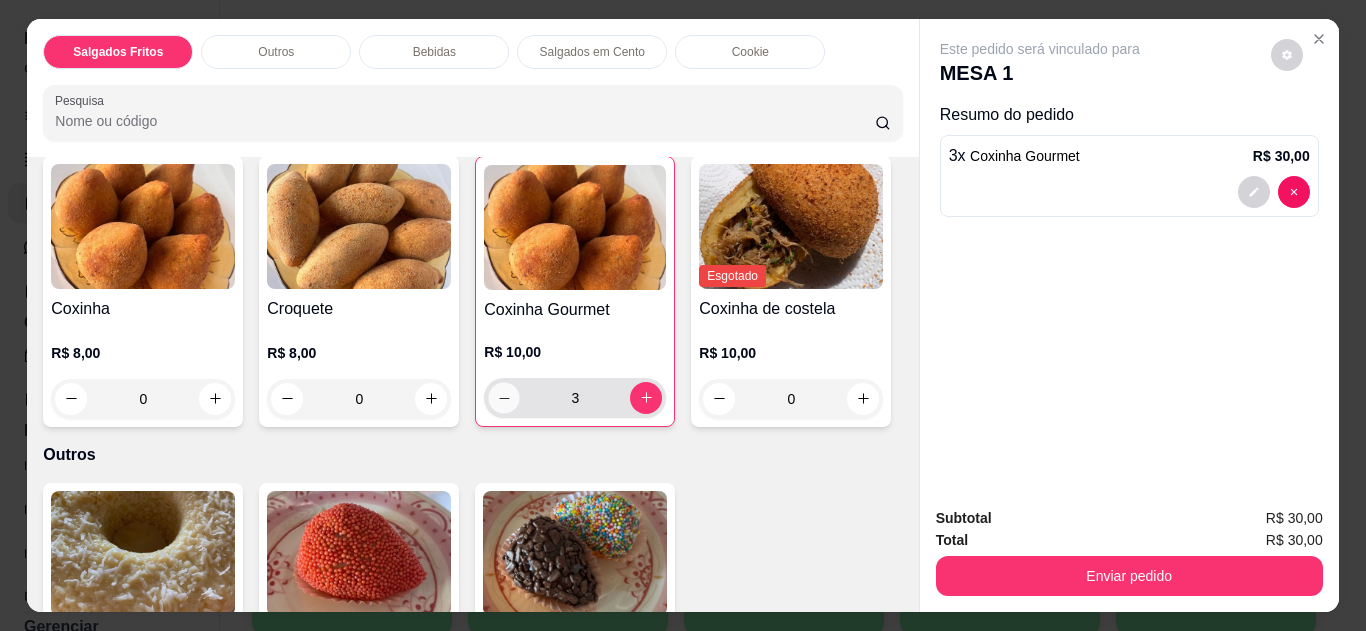 click 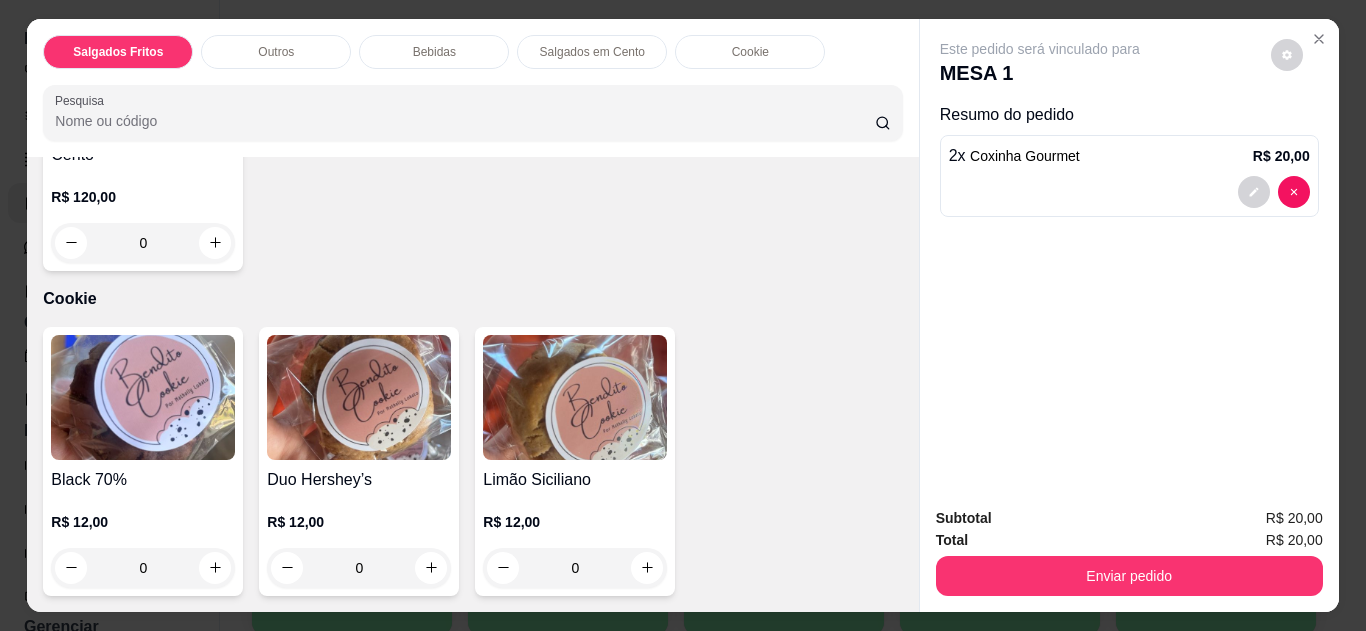 scroll, scrollTop: 1594, scrollLeft: 0, axis: vertical 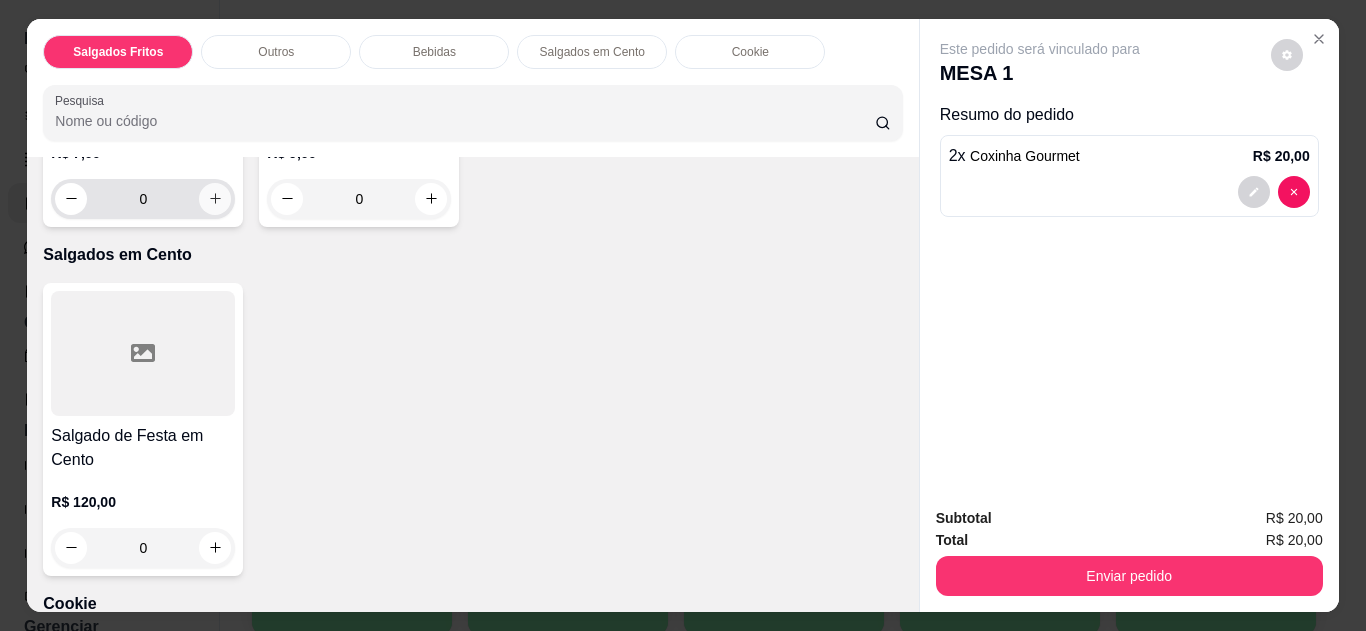 click 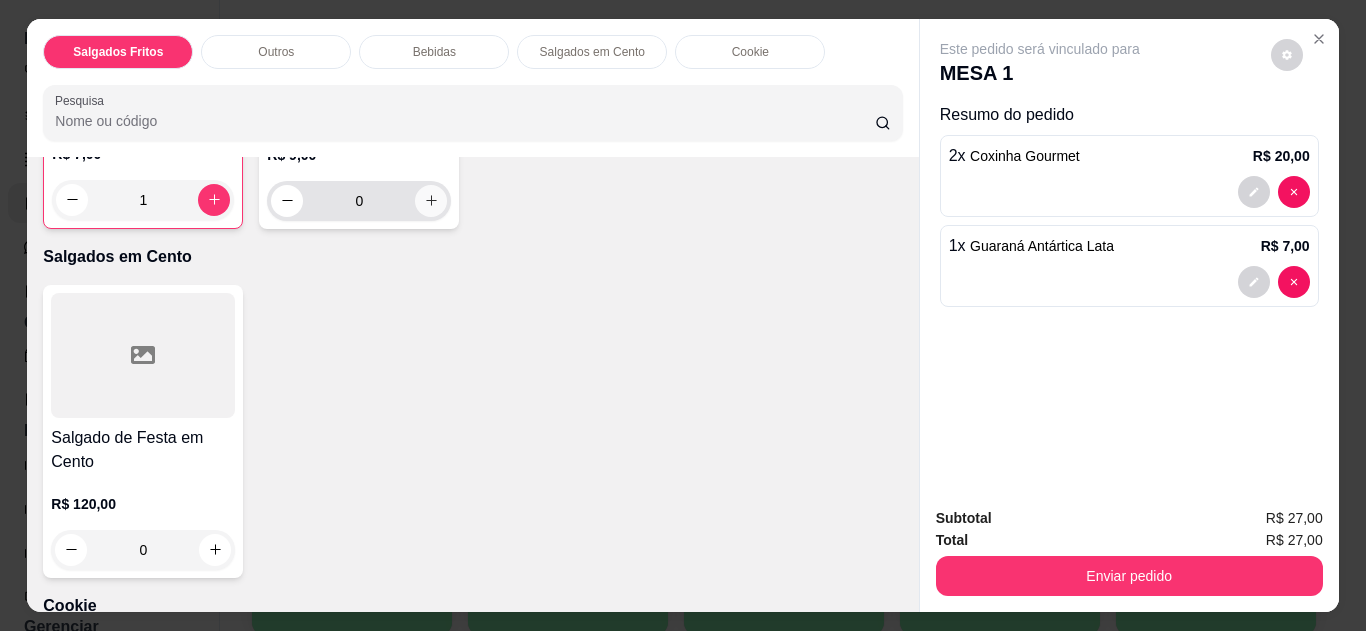 click 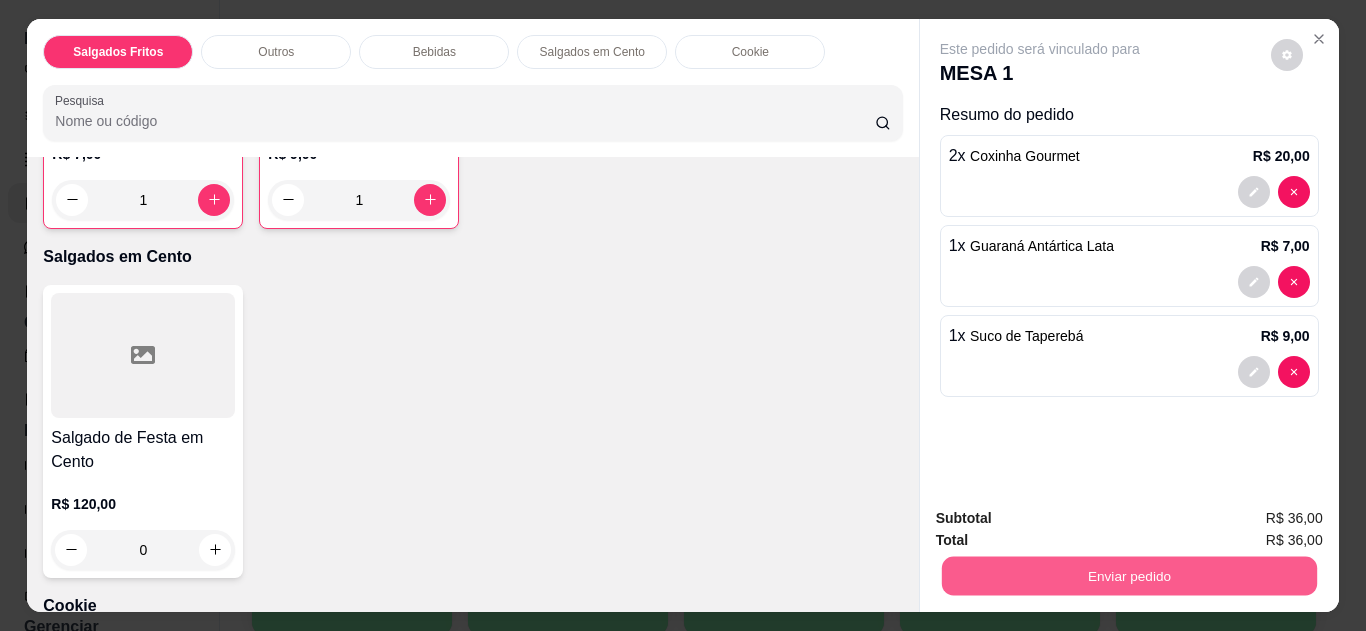click on "Enviar pedido" at bounding box center [1128, 576] 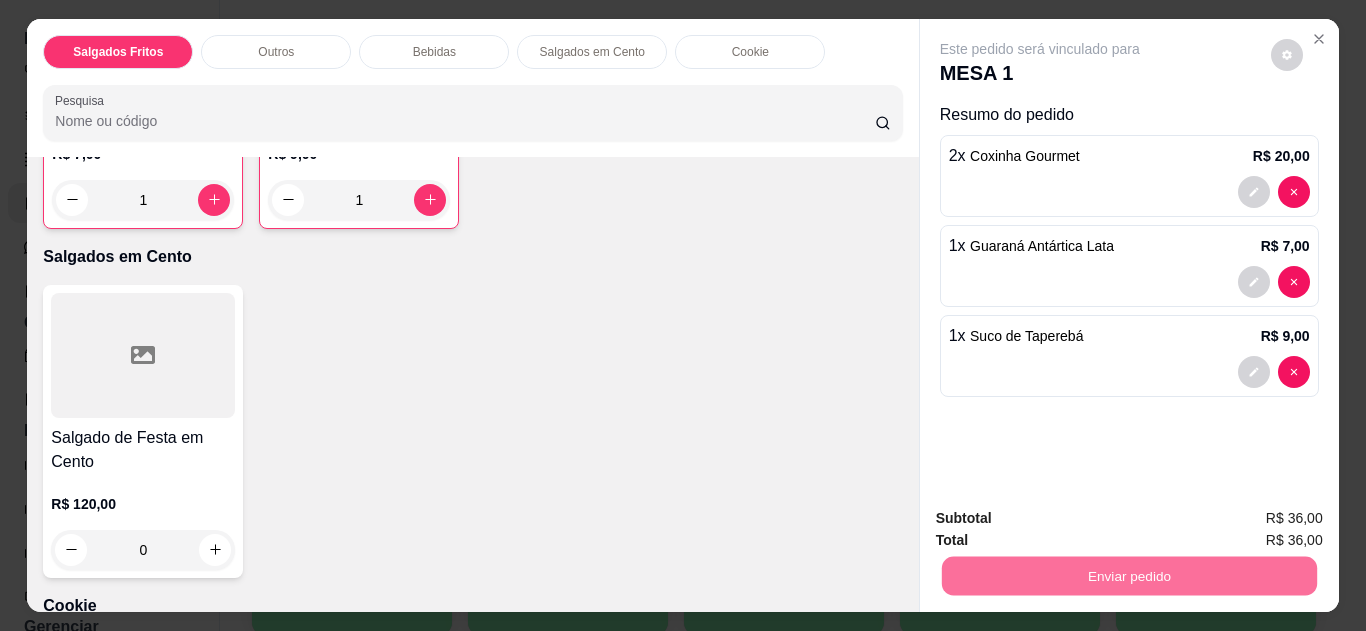click on "Não registrar e enviar pedido" at bounding box center [1063, 519] 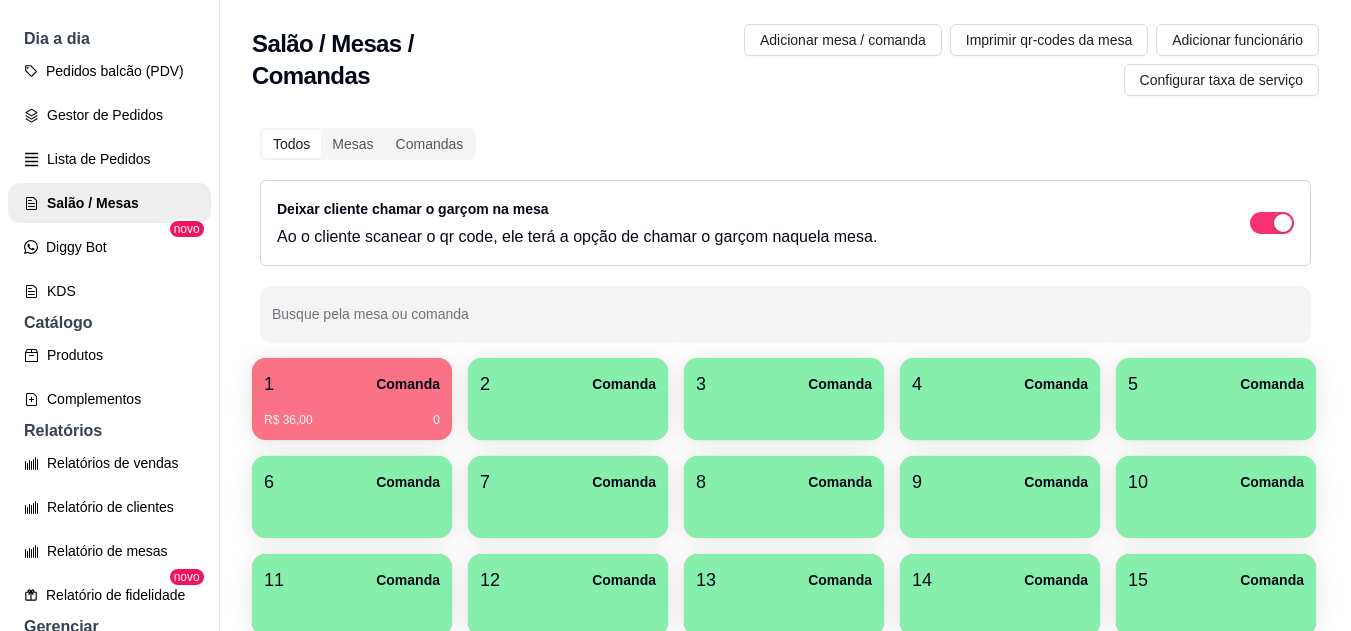 click on "Adicionar mesa / comanda Imprimir qr-codes da mesa Adicionar funcionário Configurar taxa de serviço" at bounding box center [934, 60] 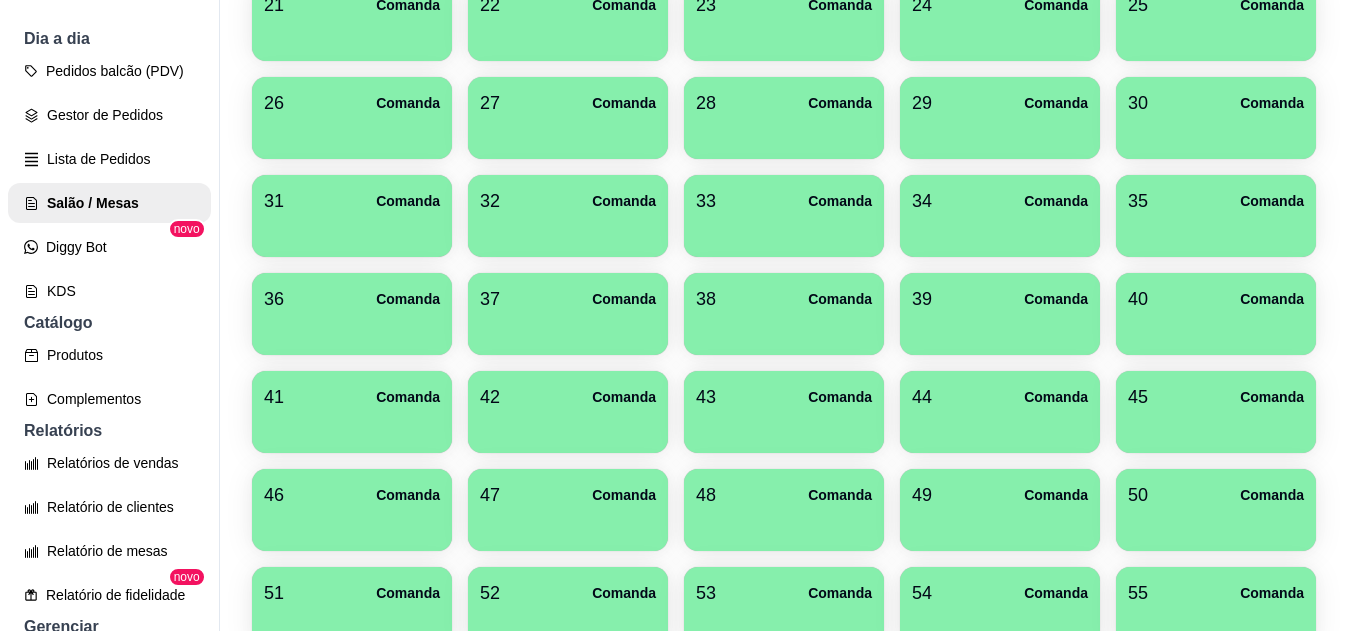 scroll, scrollTop: 0, scrollLeft: 0, axis: both 